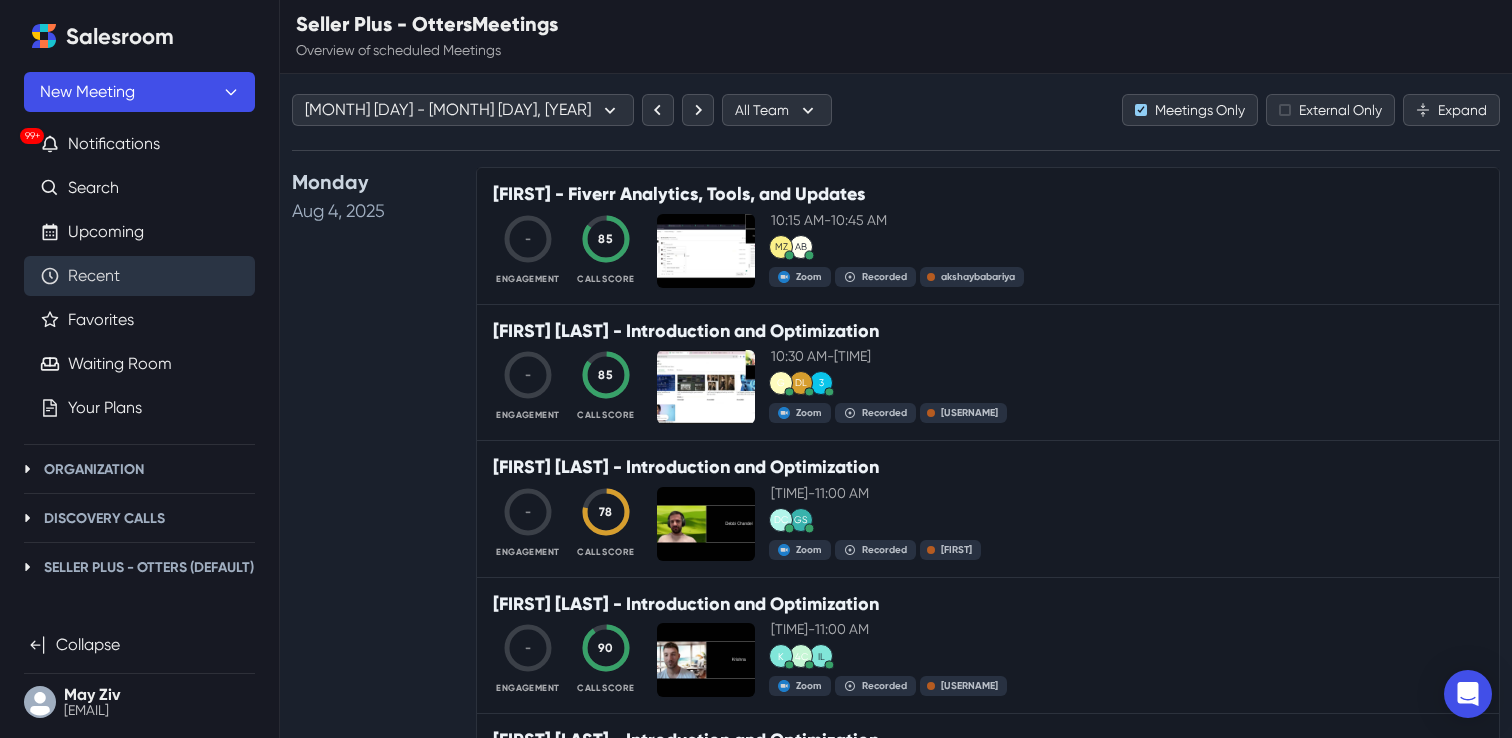 scroll, scrollTop: 0, scrollLeft: 0, axis: both 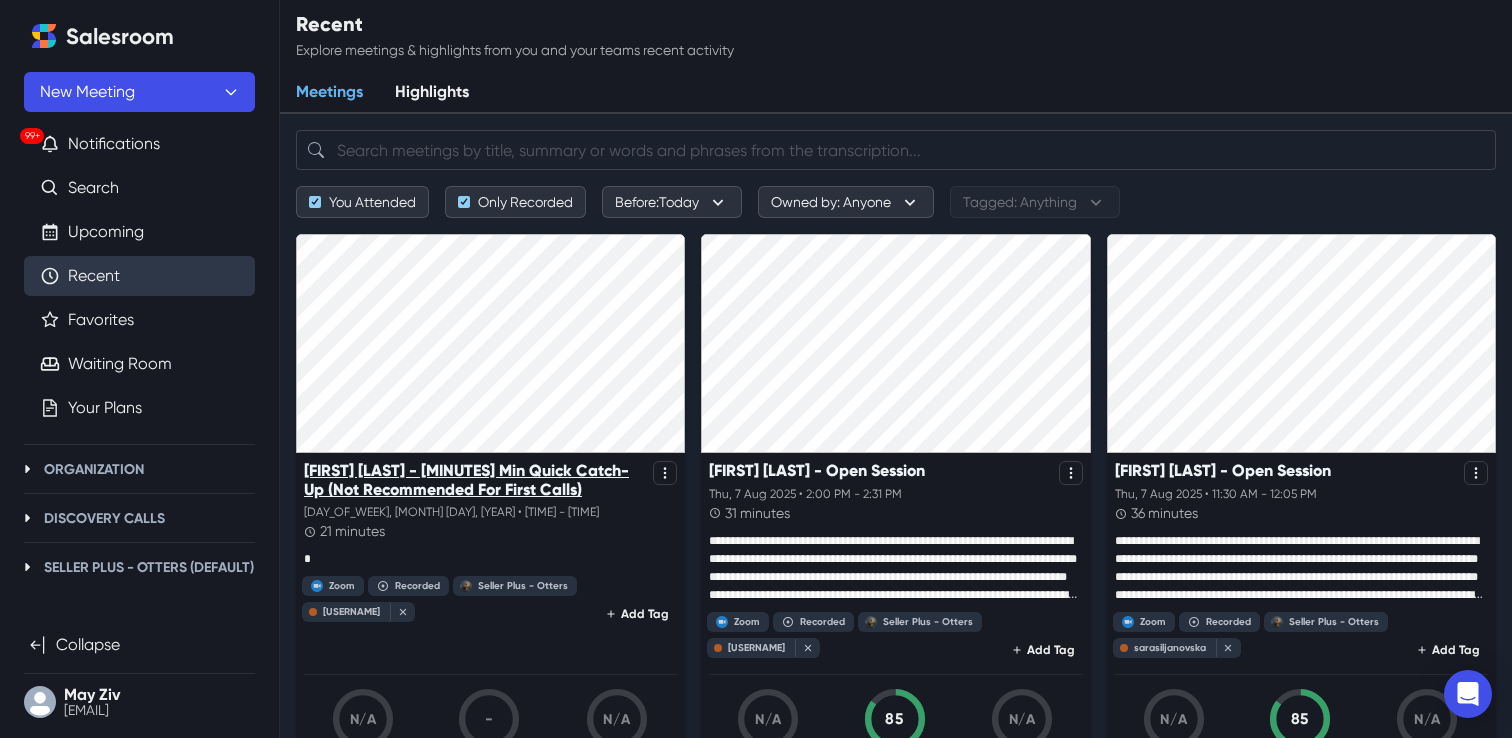 click on "Ankush Agrawal - 15 Min Quick Catch-Up (Not Recommended For First Calls)" at bounding box center (474, 480) 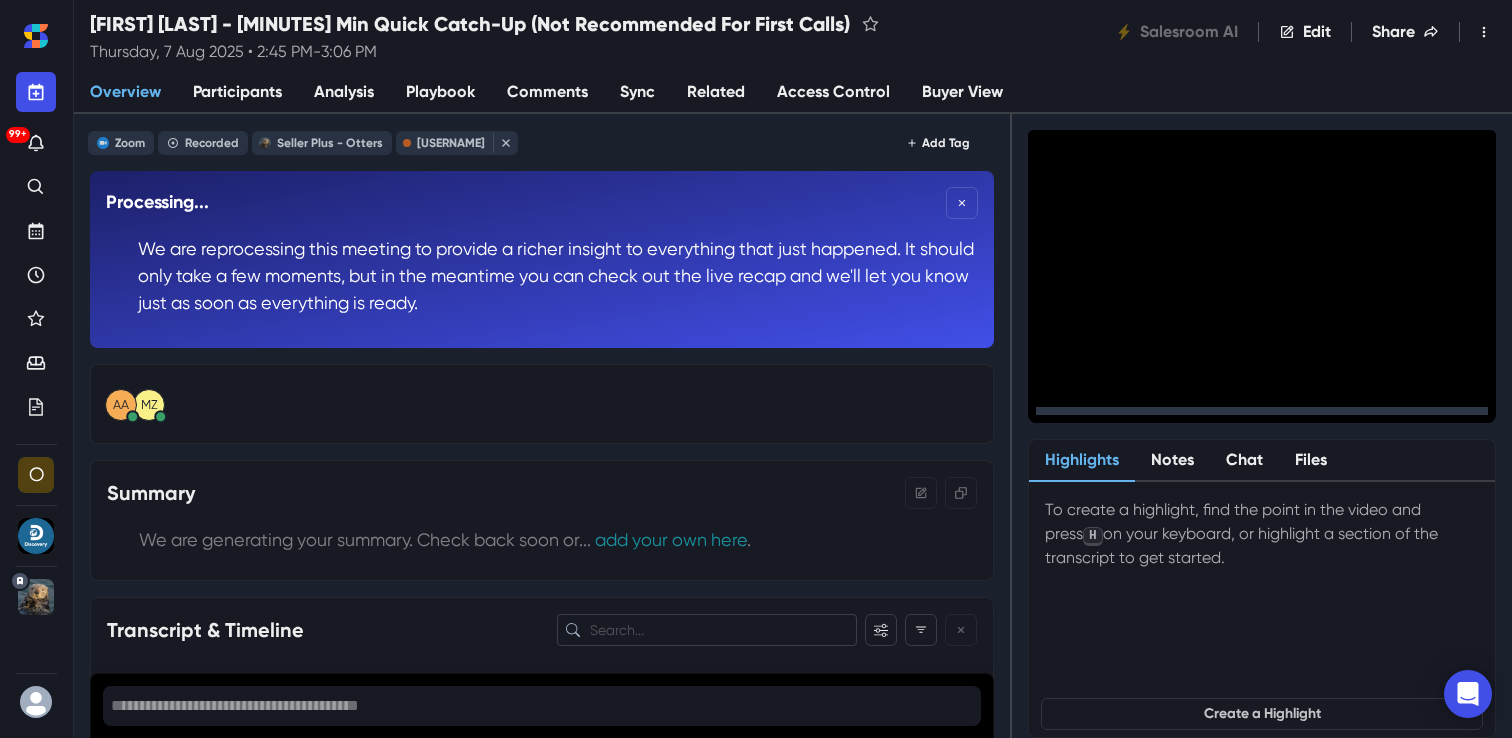 click on "Sync" at bounding box center [637, 93] 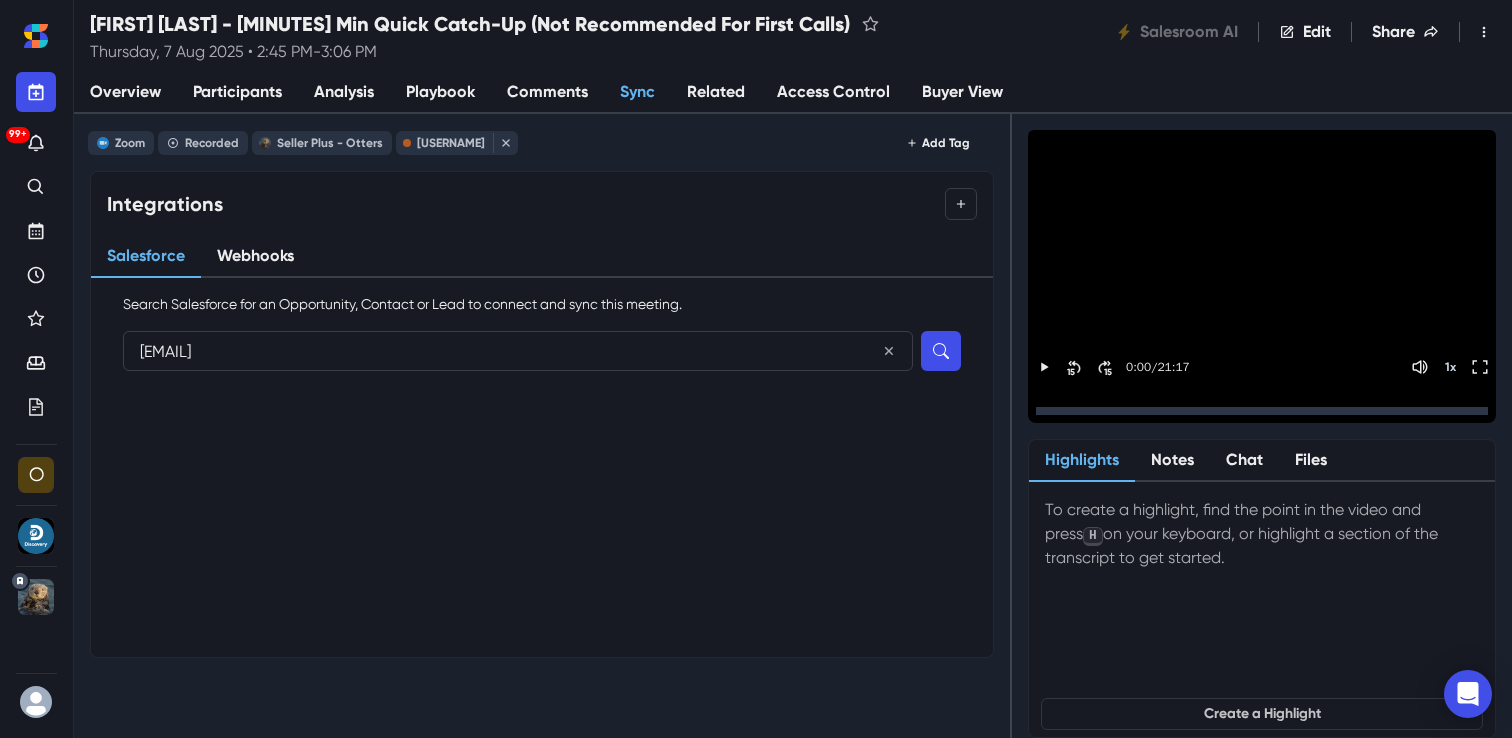 type on "iwantpromotion7@gmail.com" 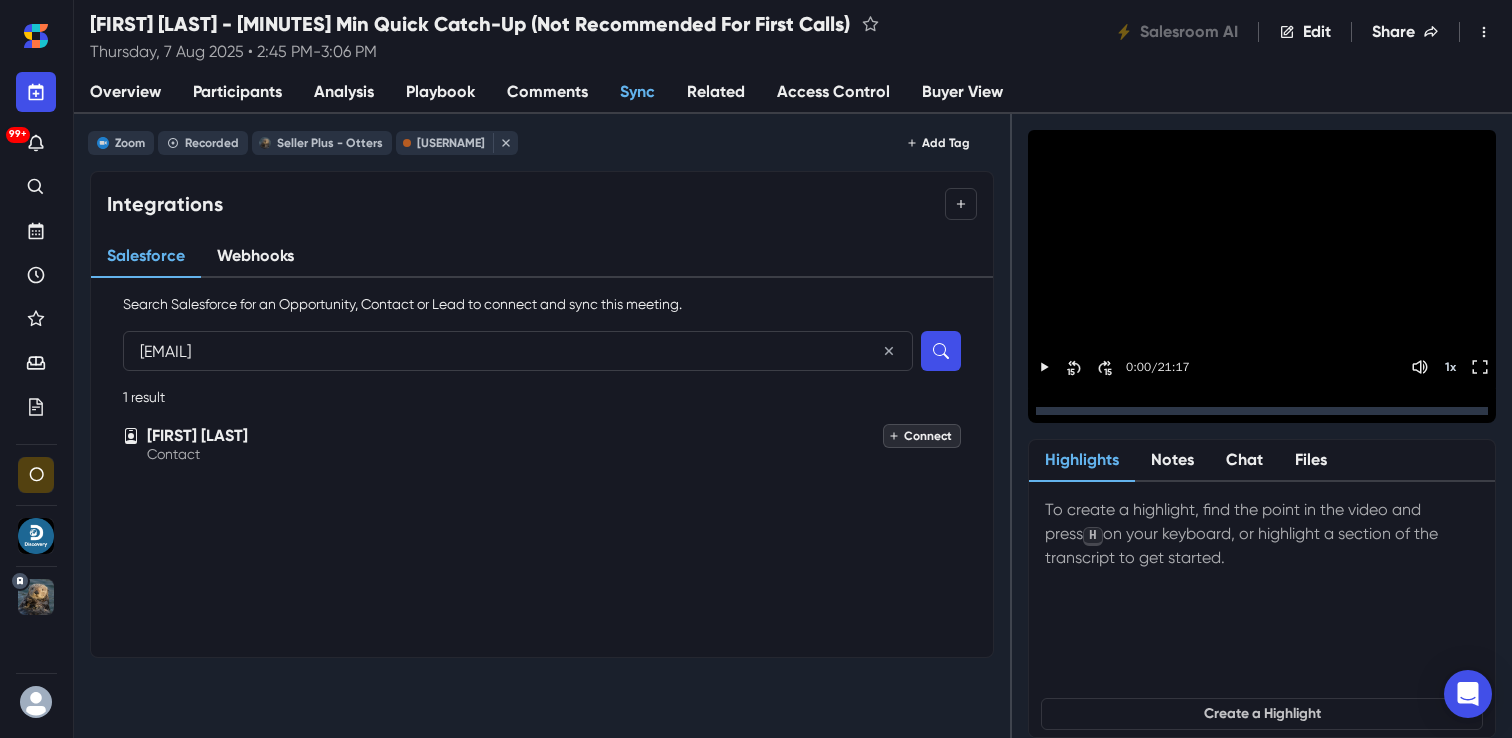 click on "Connect" at bounding box center (922, 436) 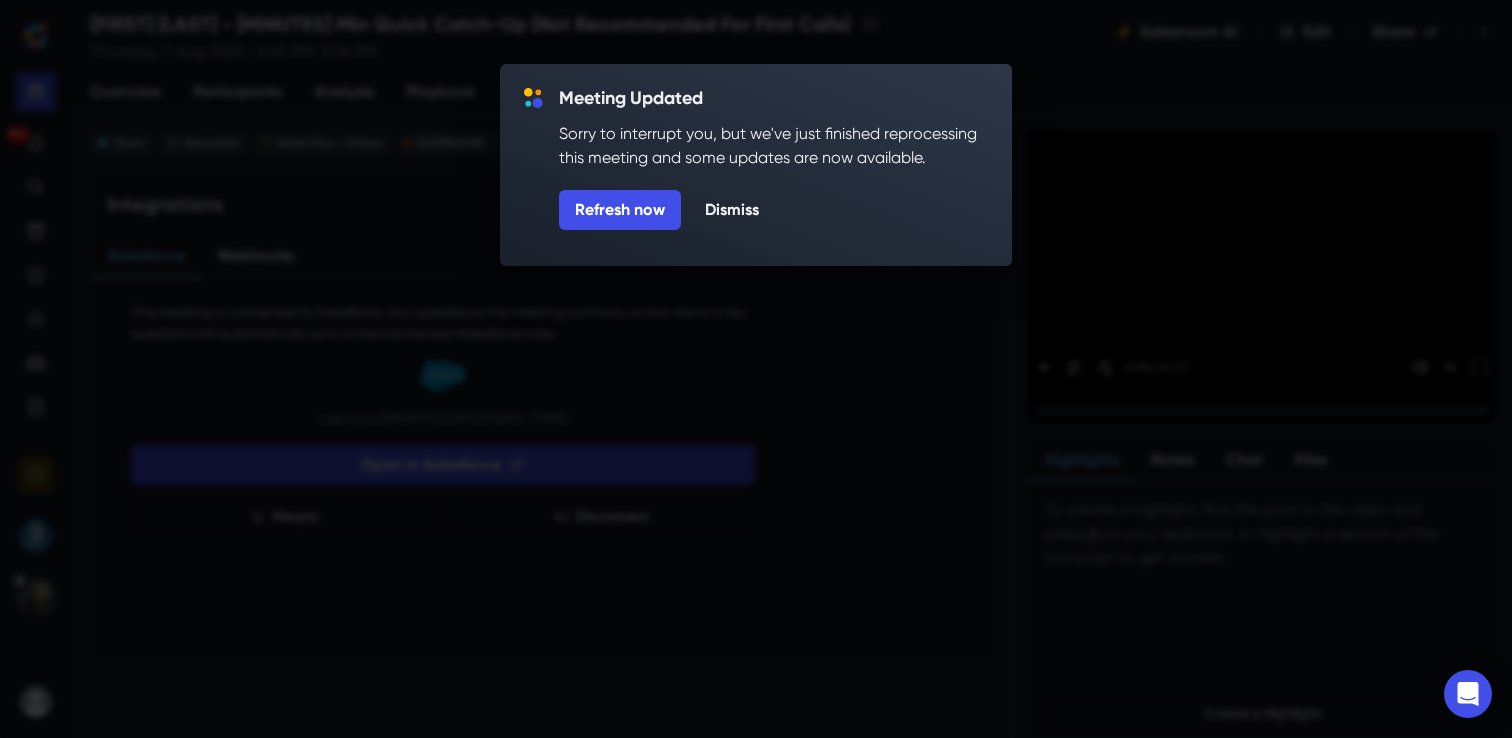 click on "Meeting Updated Sorry to interrupt you, but we've just finished reprocessing this meeting and some updates are now available. Refresh now Dismiss" at bounding box center (773, 165) 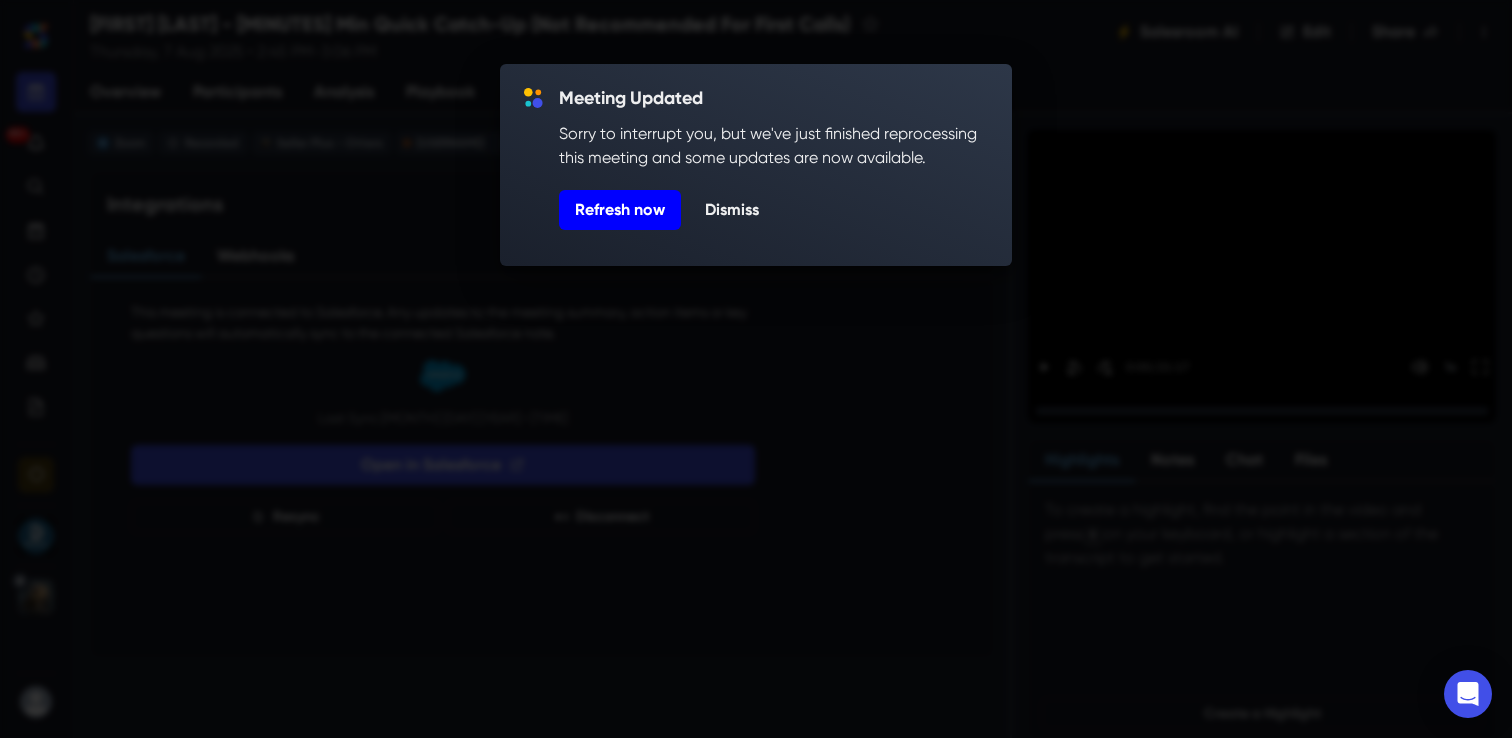 click on "Refresh now" at bounding box center [620, 210] 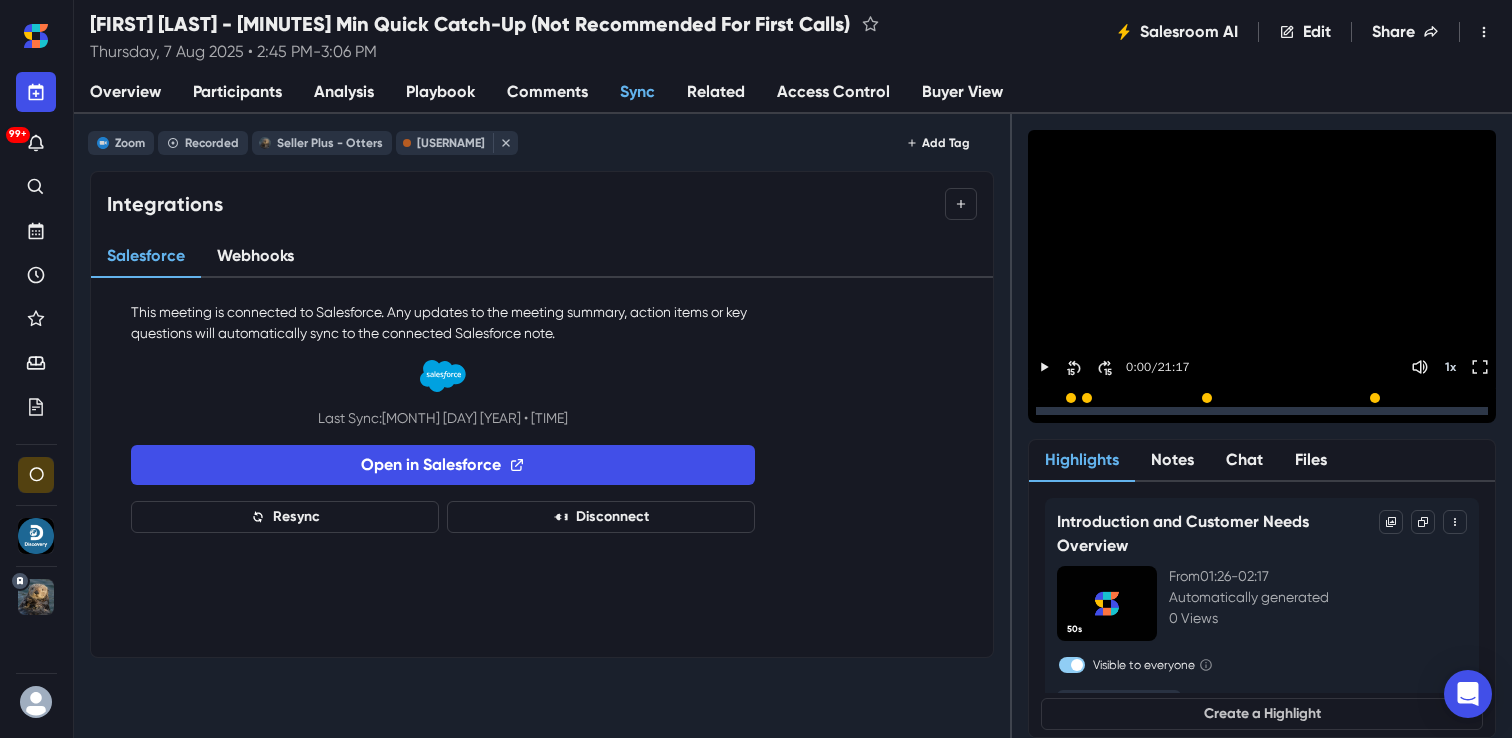 click on "Analysis" at bounding box center [344, 92] 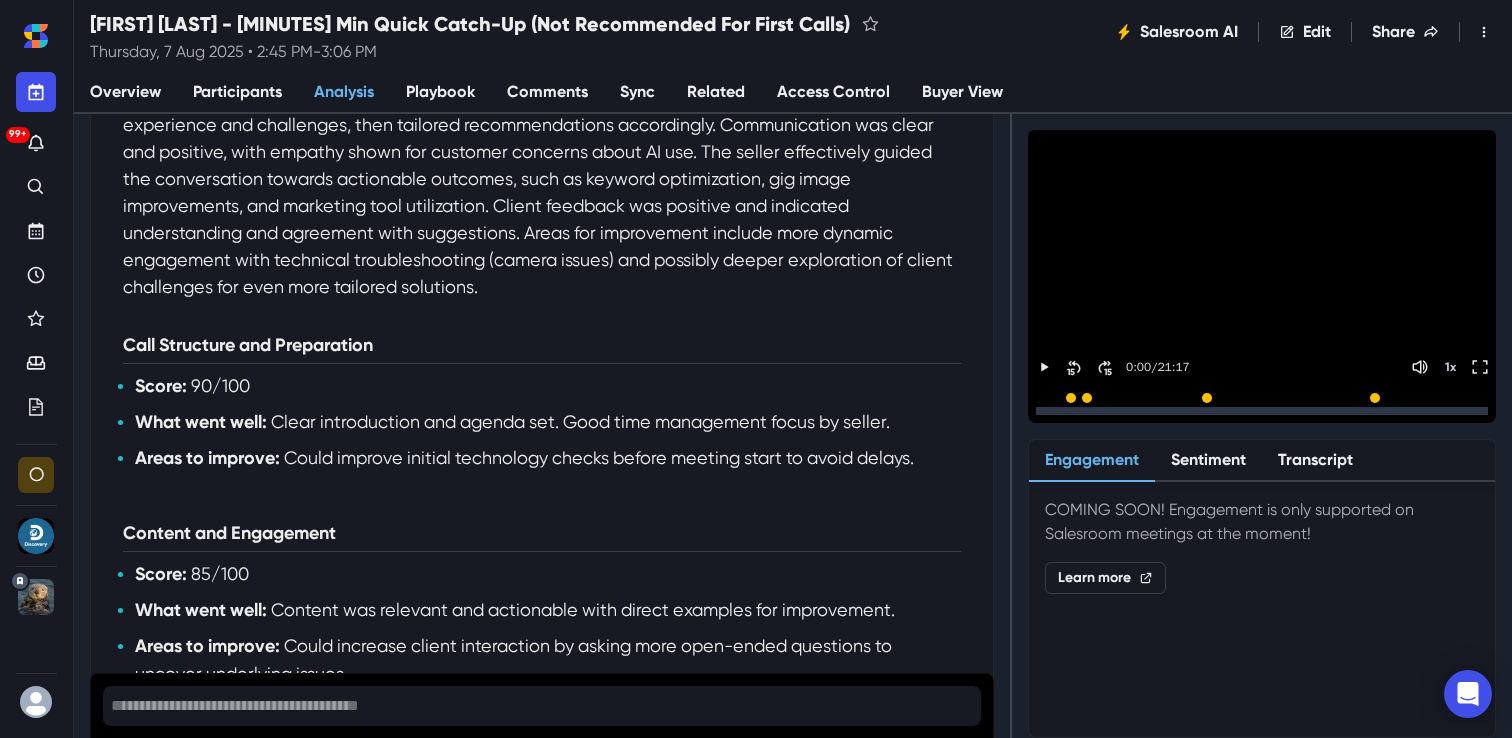 scroll, scrollTop: 0, scrollLeft: 0, axis: both 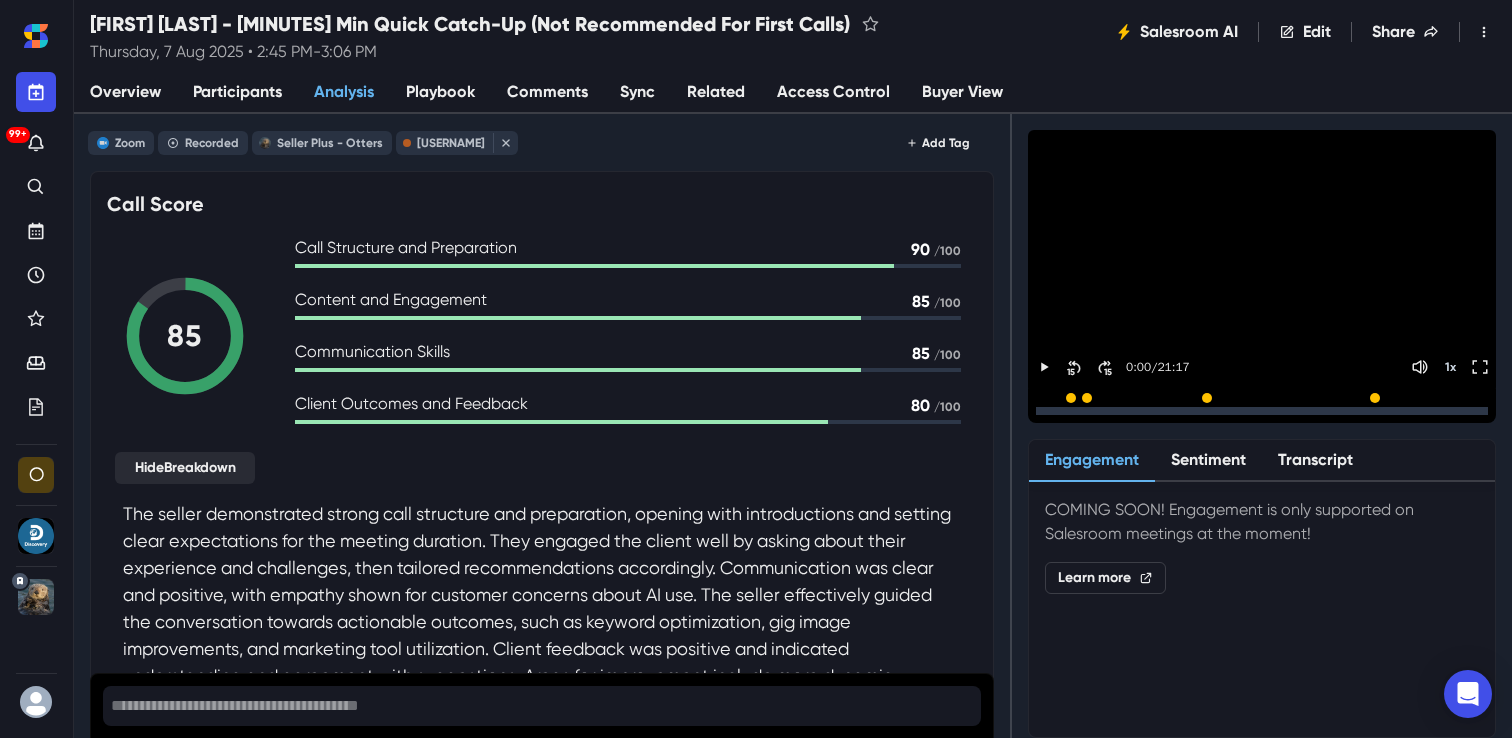 click on "Sync" at bounding box center [637, 93] 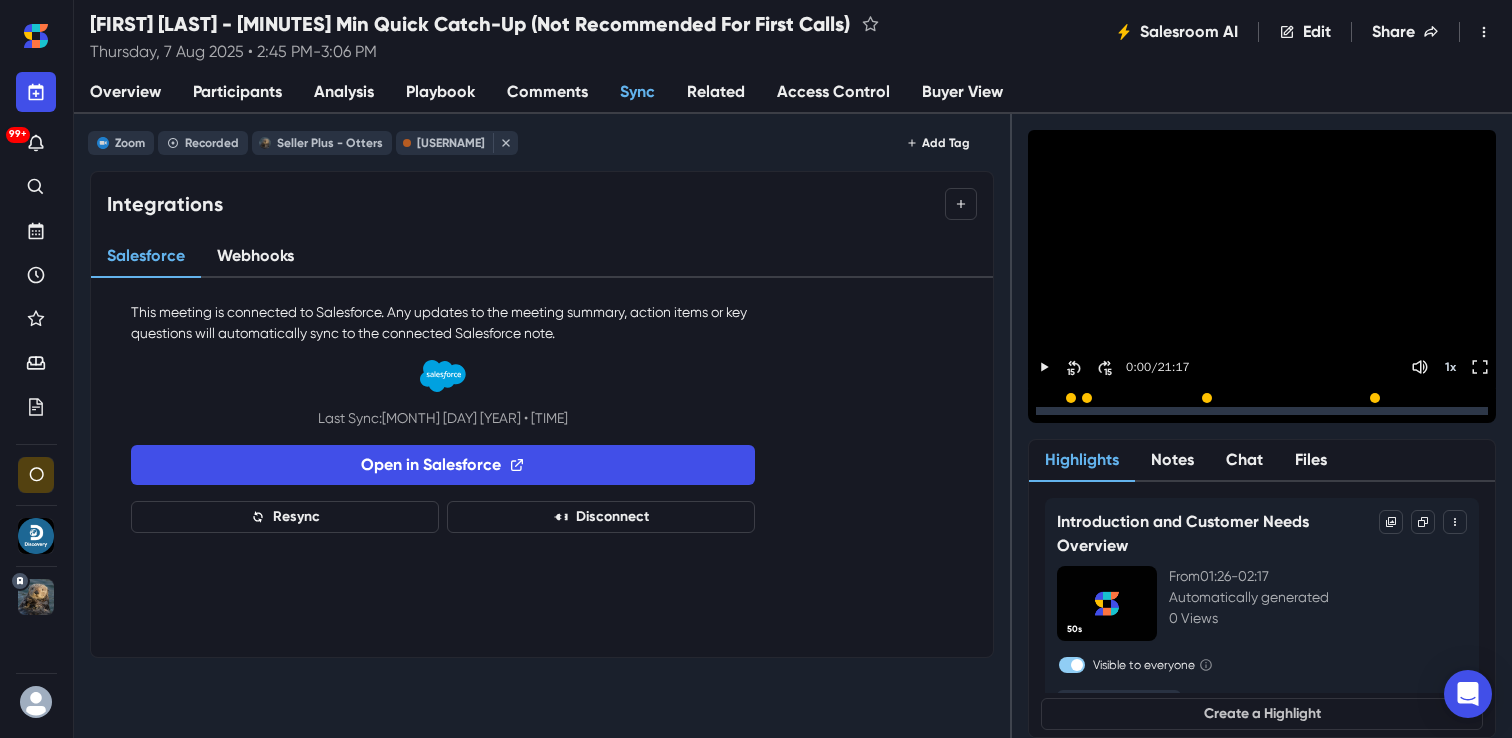click on "Overview" at bounding box center (125, 92) 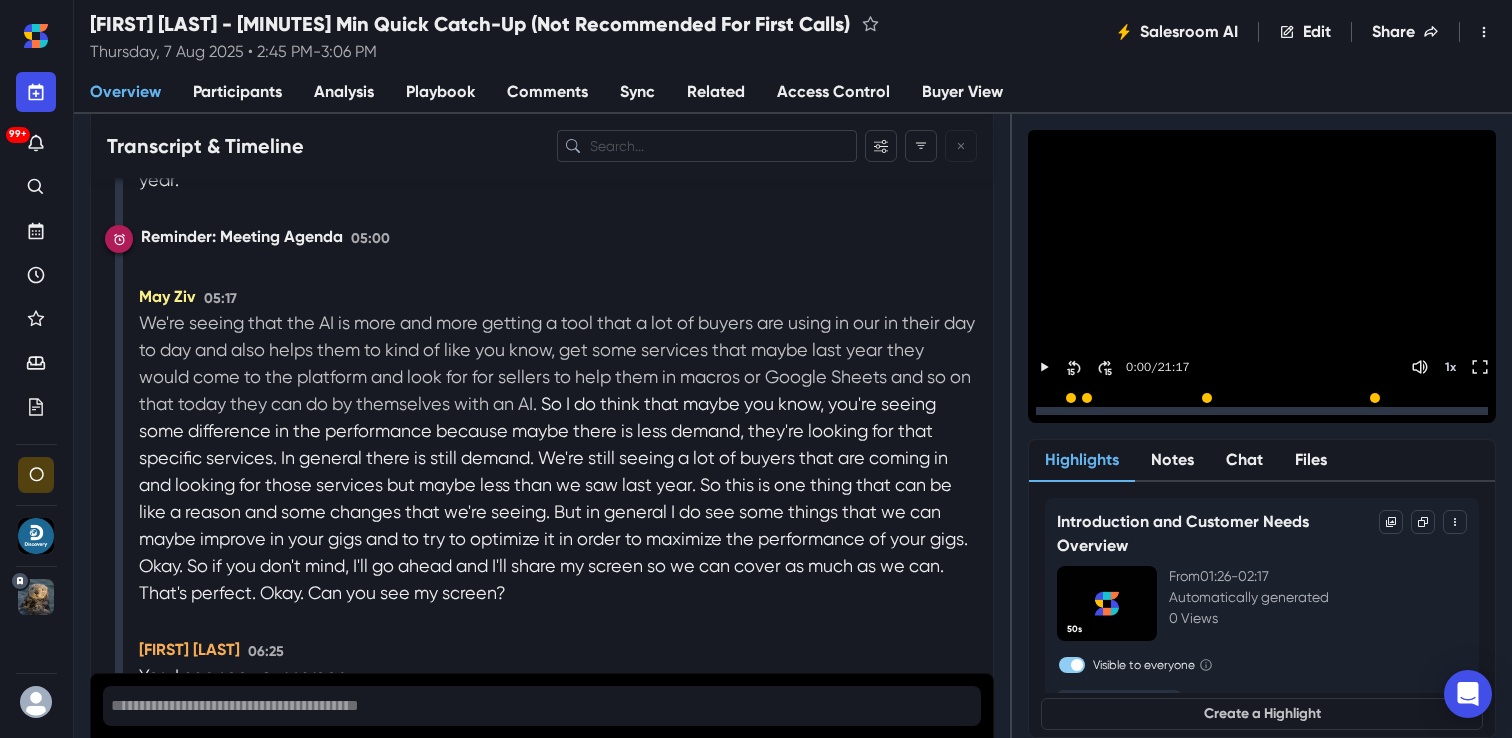 scroll, scrollTop: 4707, scrollLeft: 0, axis: vertical 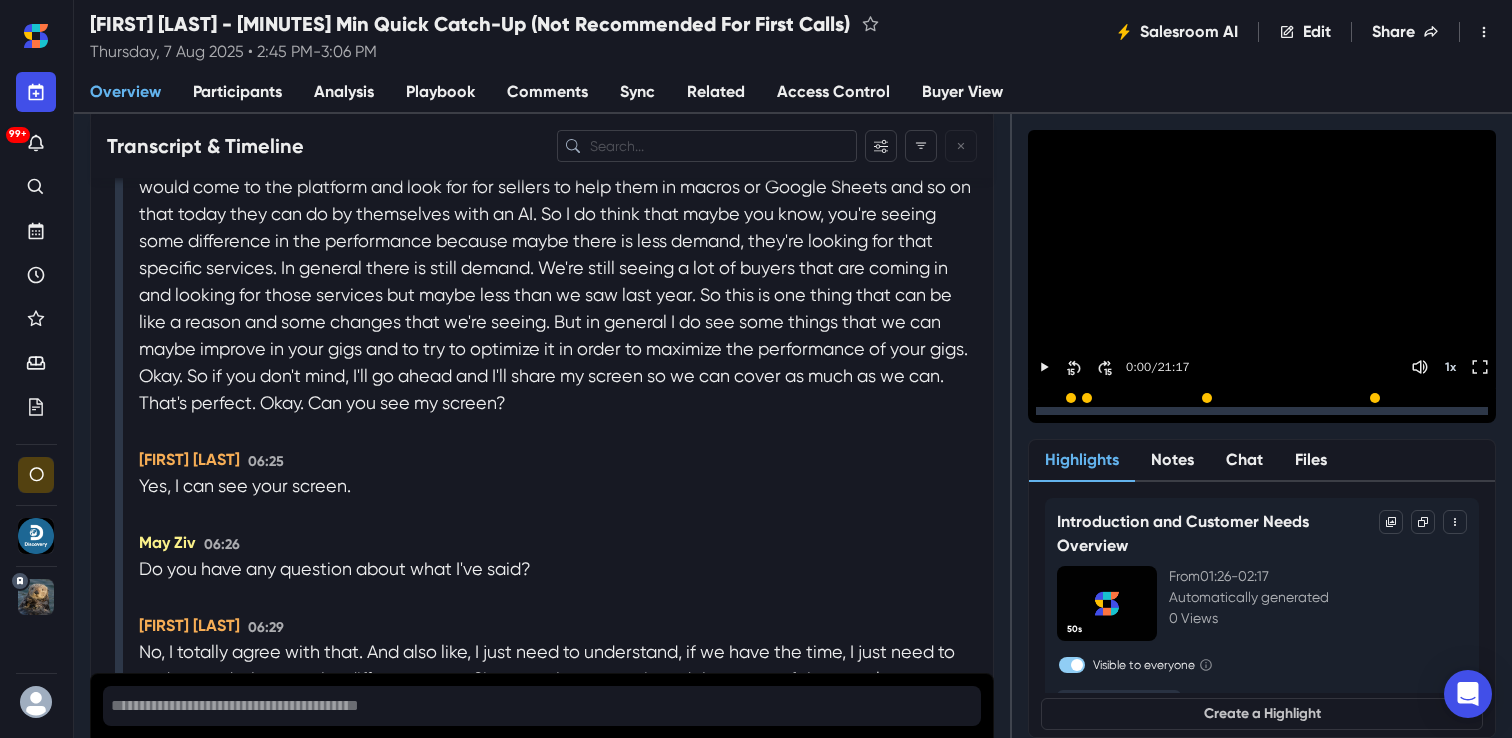 click on "Analysis" at bounding box center [344, 92] 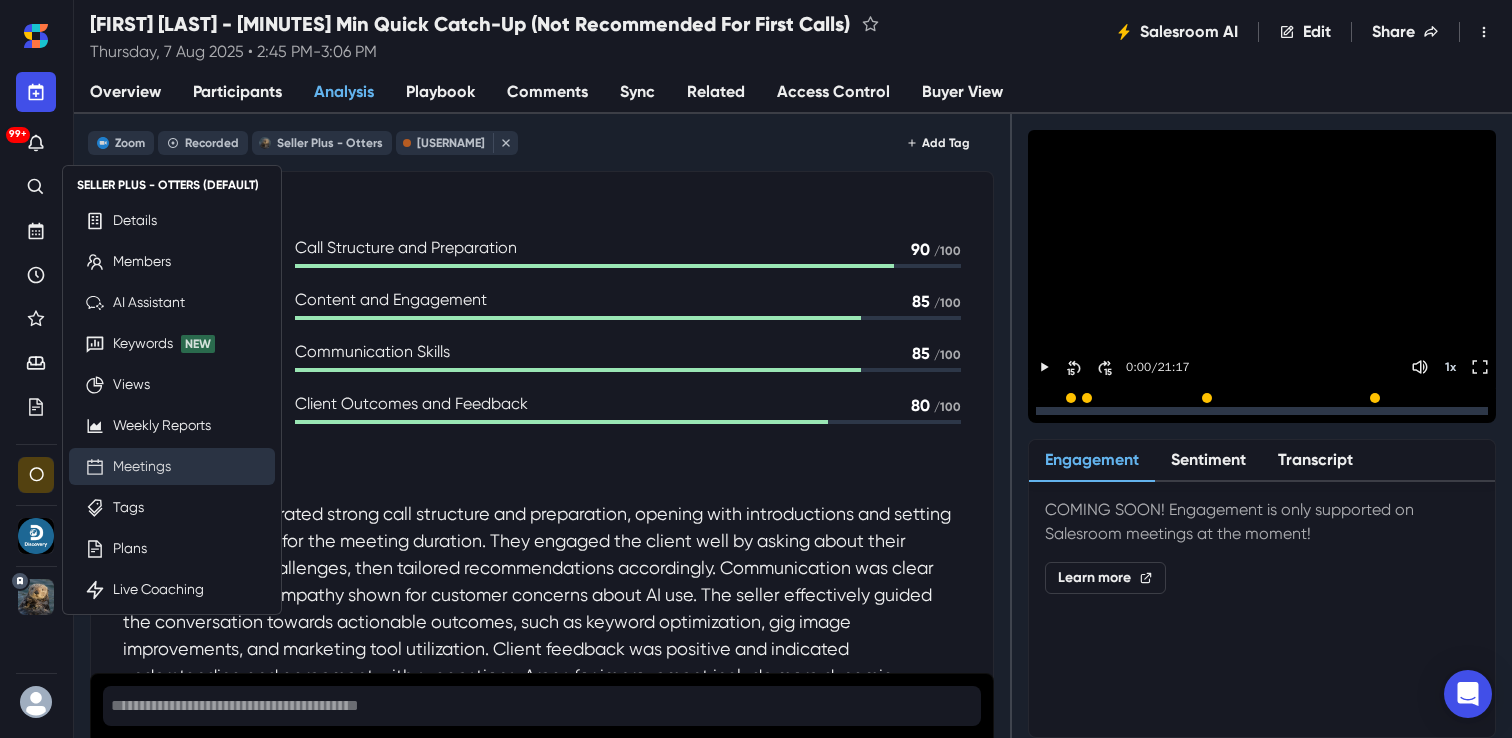 click on "Meetings" at bounding box center (142, 466) 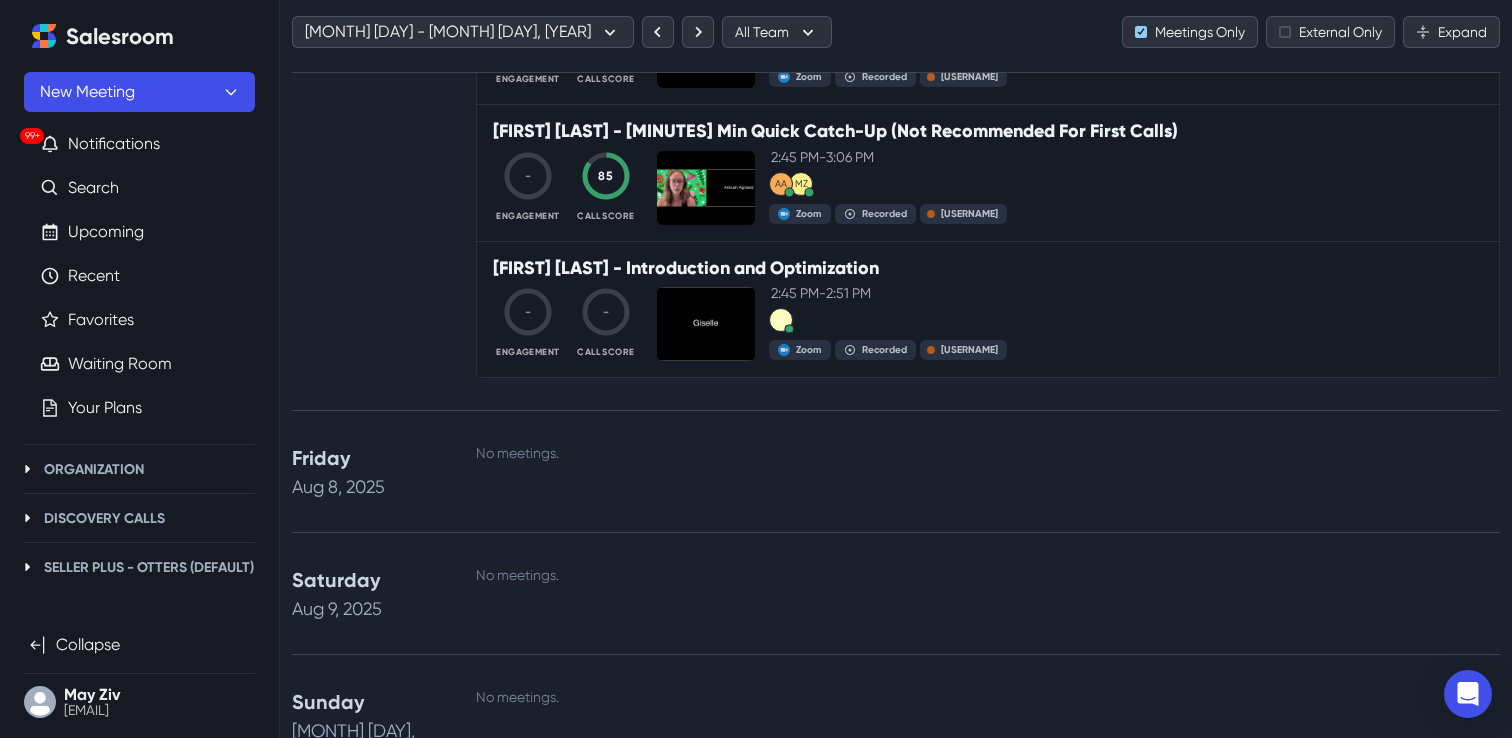 scroll, scrollTop: 9720, scrollLeft: 0, axis: vertical 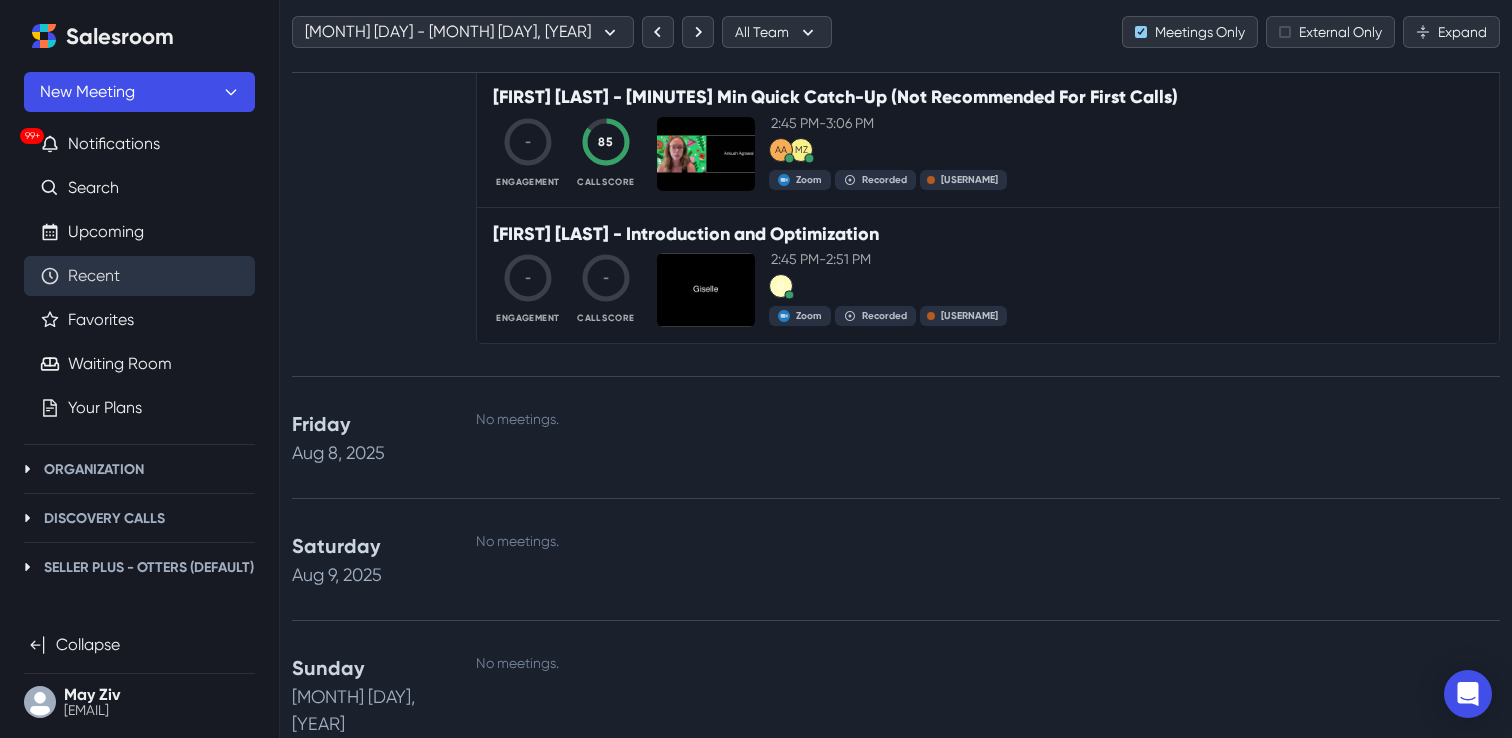 click on "Recent" at bounding box center [94, 276] 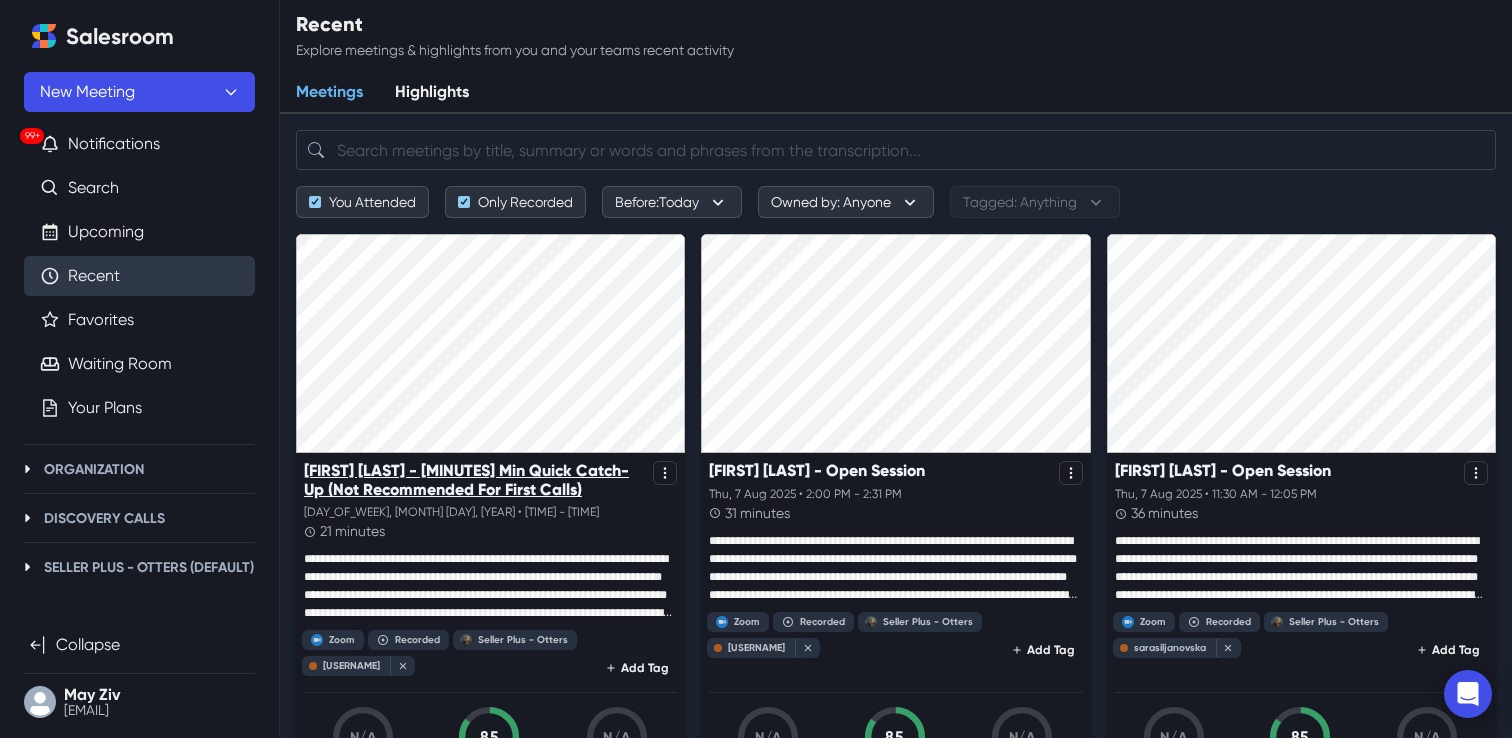 click on "Ankush Agrawal - 15 Min Quick Catch-Up (Not Recommended For First Calls)" at bounding box center (474, 480) 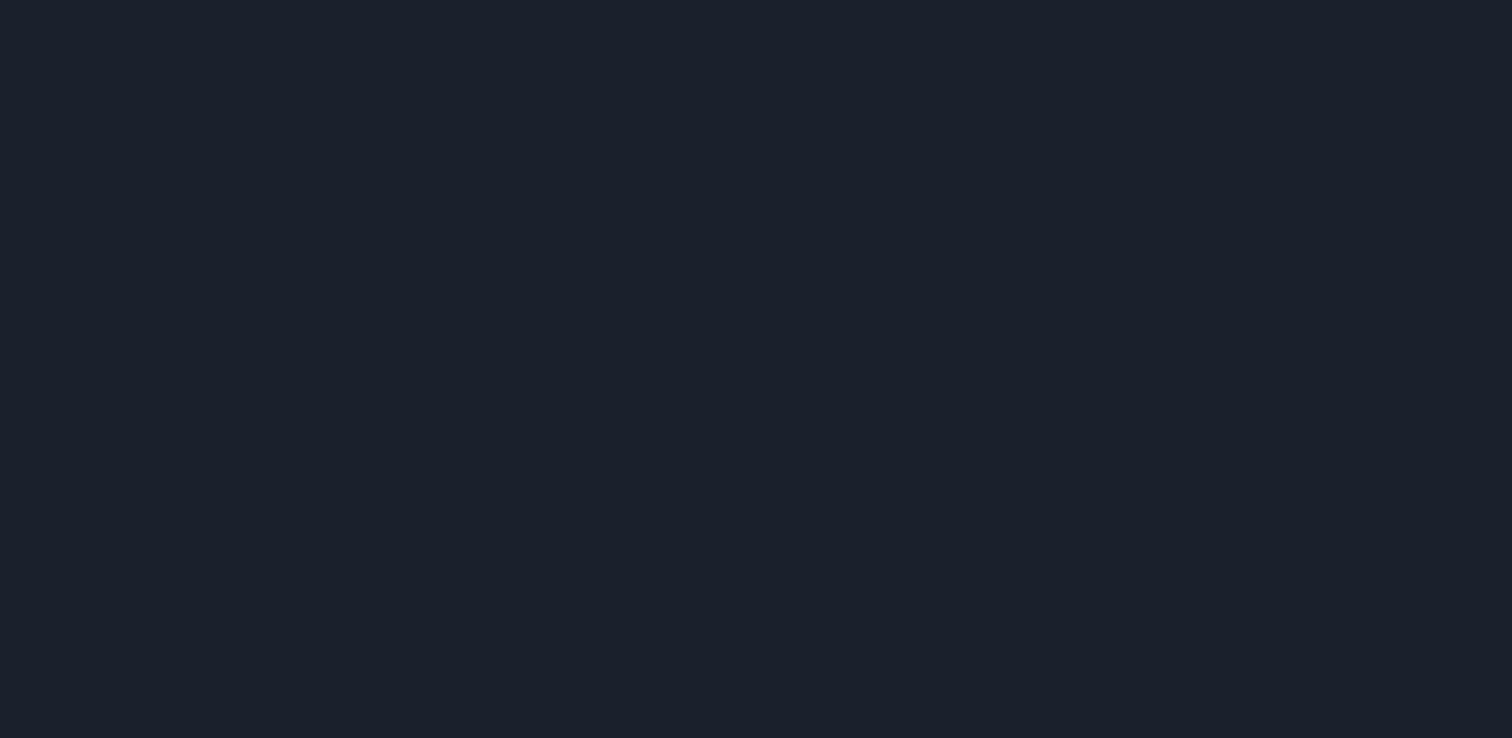 scroll, scrollTop: 0, scrollLeft: 0, axis: both 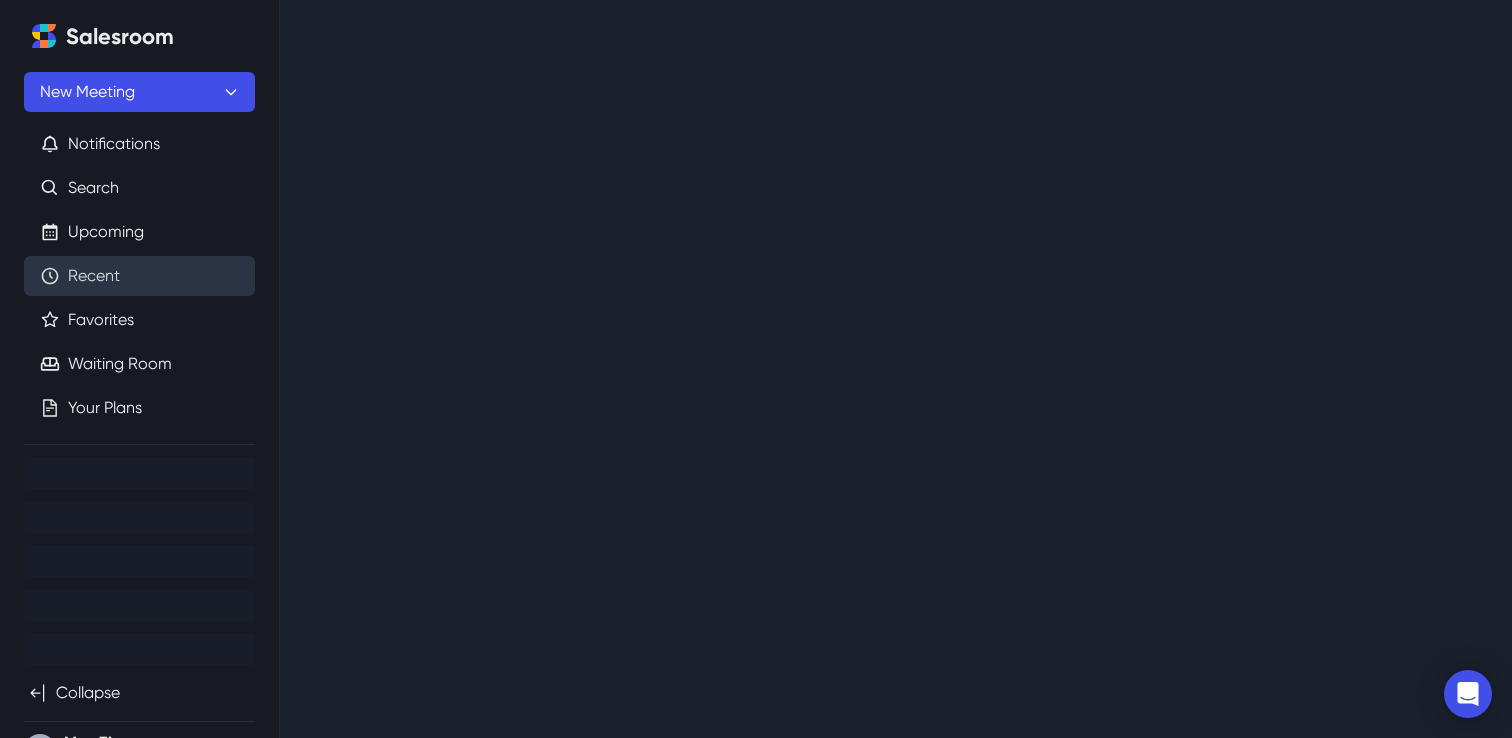click on "Recent" at bounding box center [94, 276] 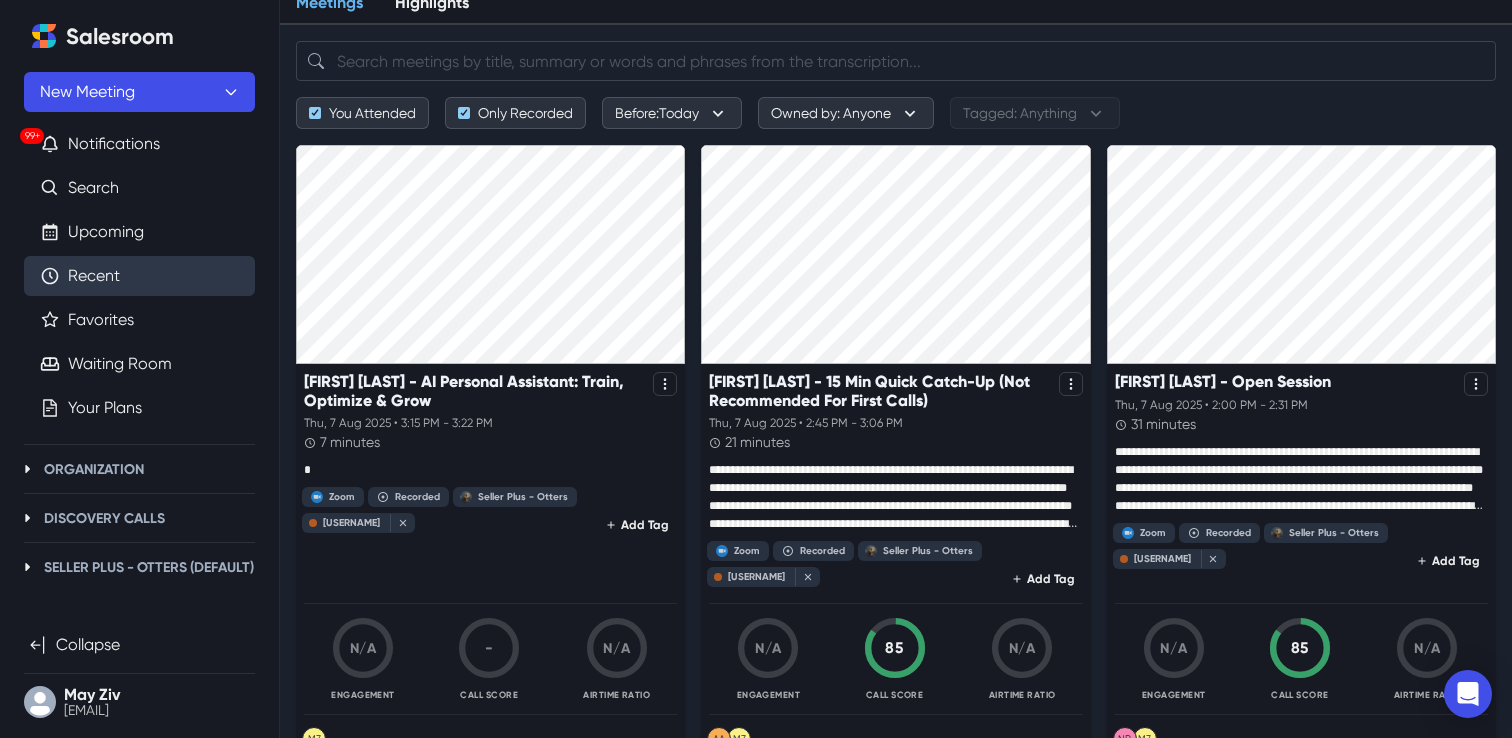 scroll, scrollTop: 97, scrollLeft: 0, axis: vertical 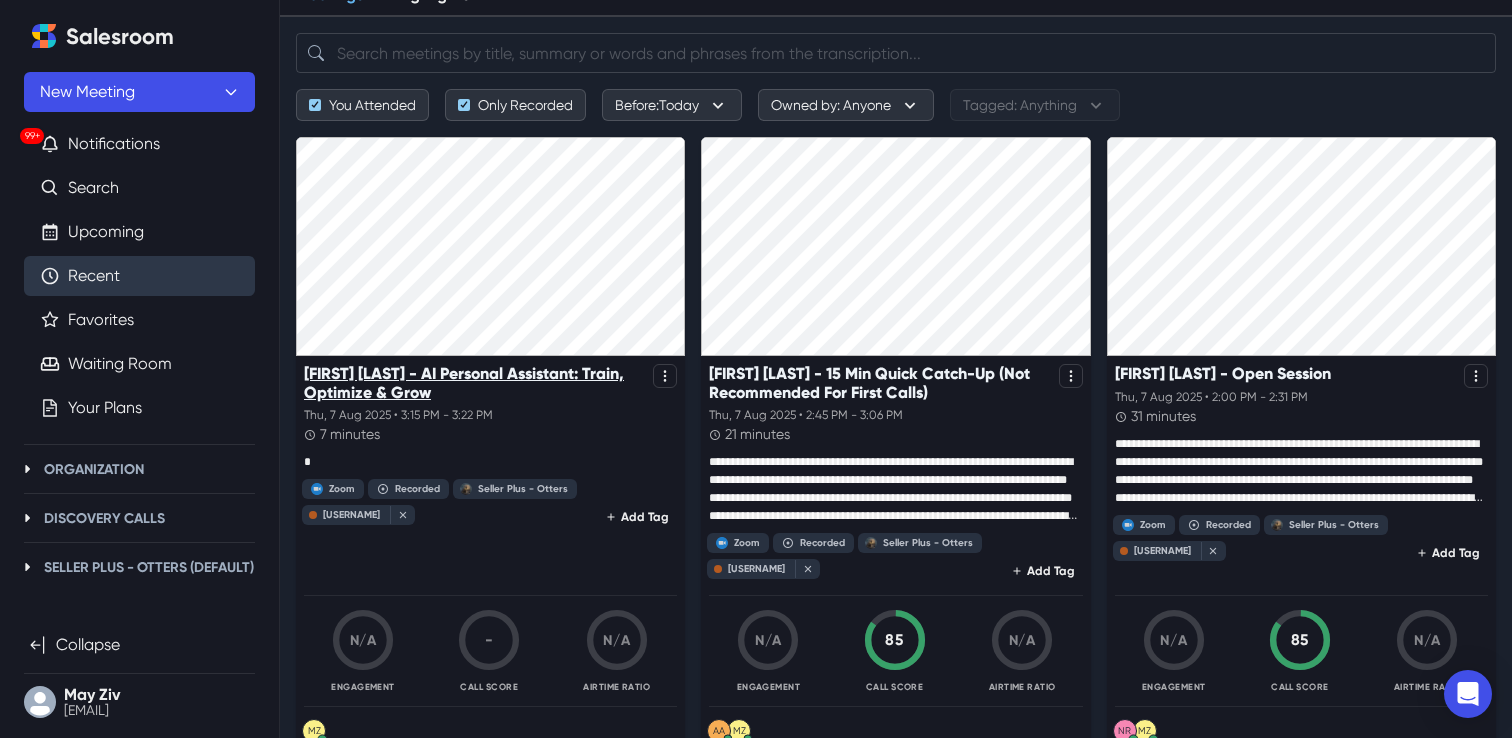 click on "Saad Aqeel - AI Personal Assistant: Train, Optimize & Grow" at bounding box center (474, 383) 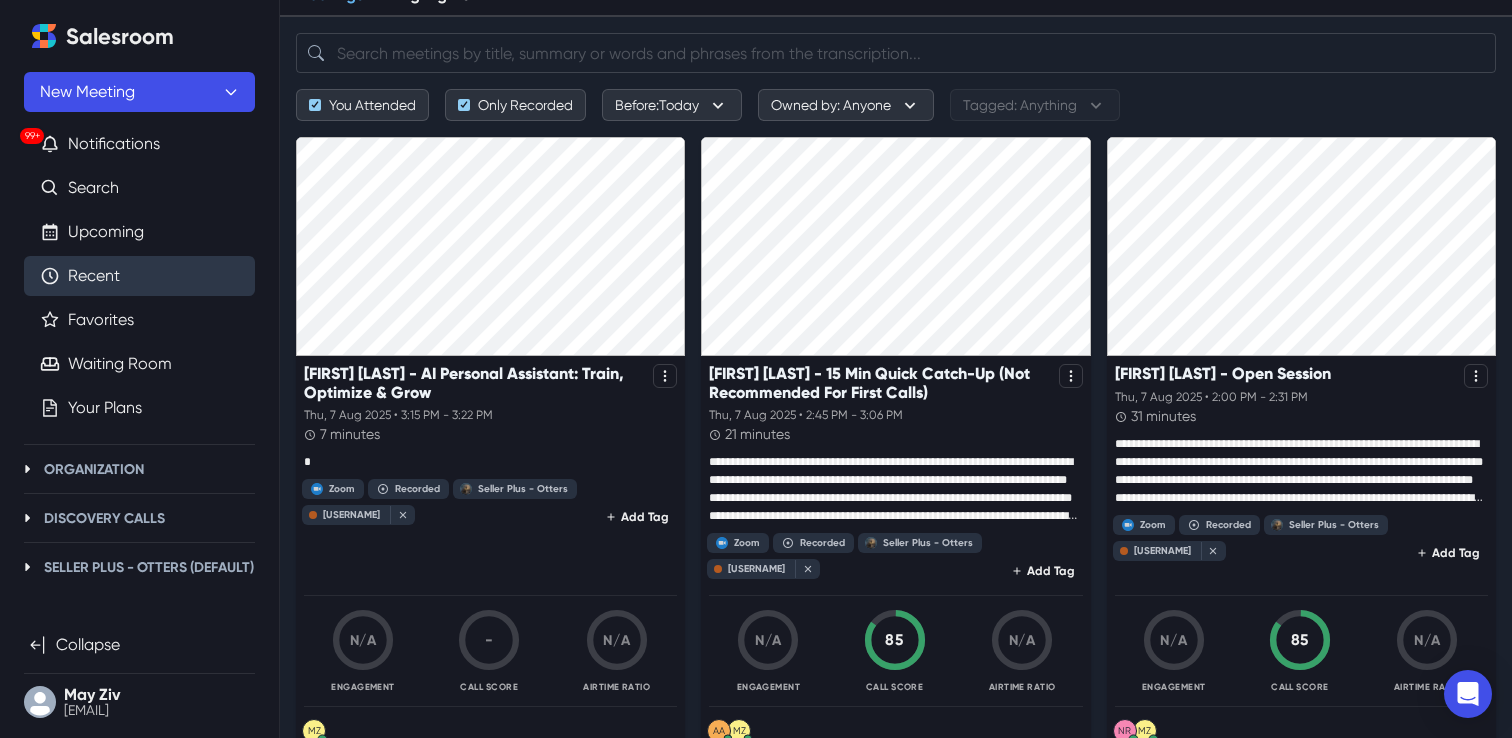 scroll, scrollTop: 0, scrollLeft: 0, axis: both 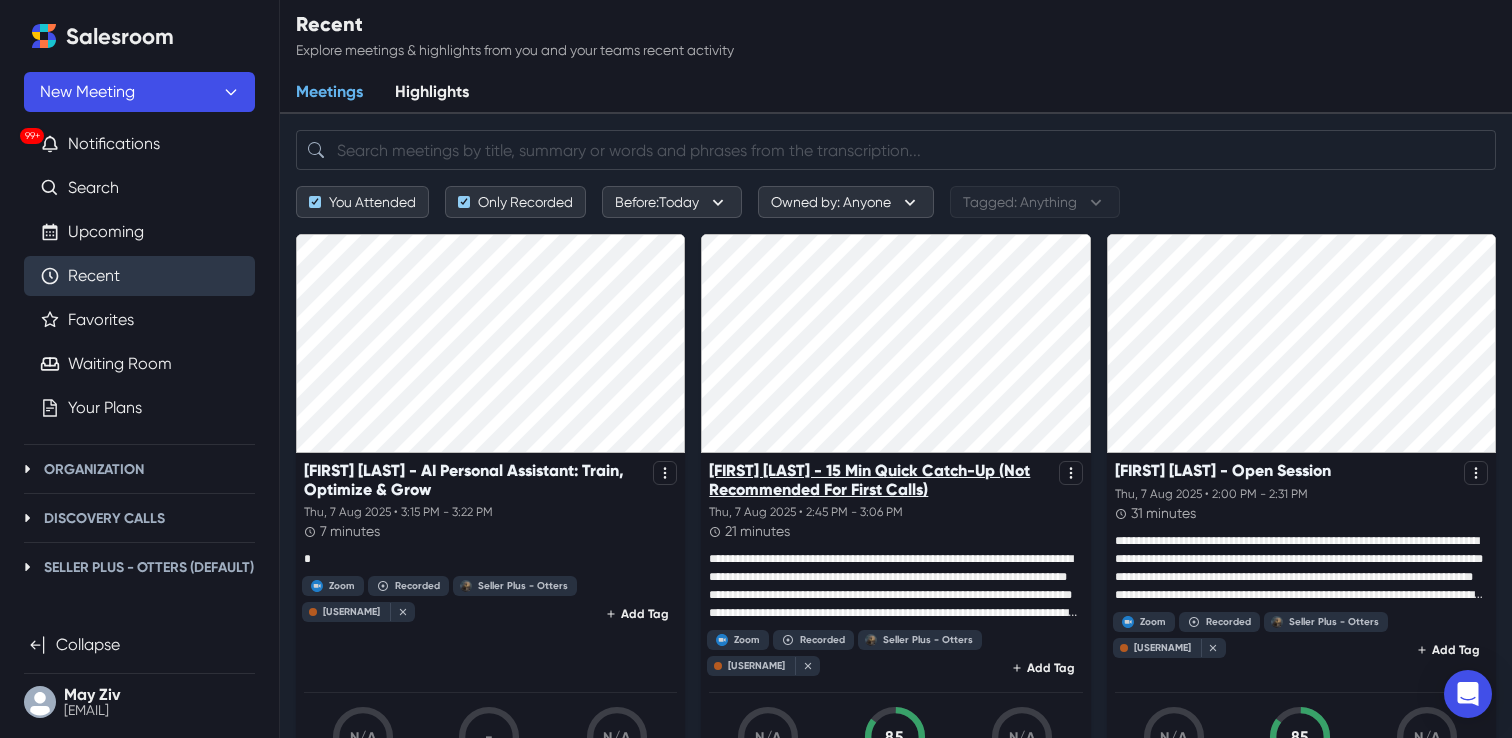 click on "Ankush Agrawal - 15 Min Quick Catch-Up (Not Recommended For First Calls)" at bounding box center [879, 480] 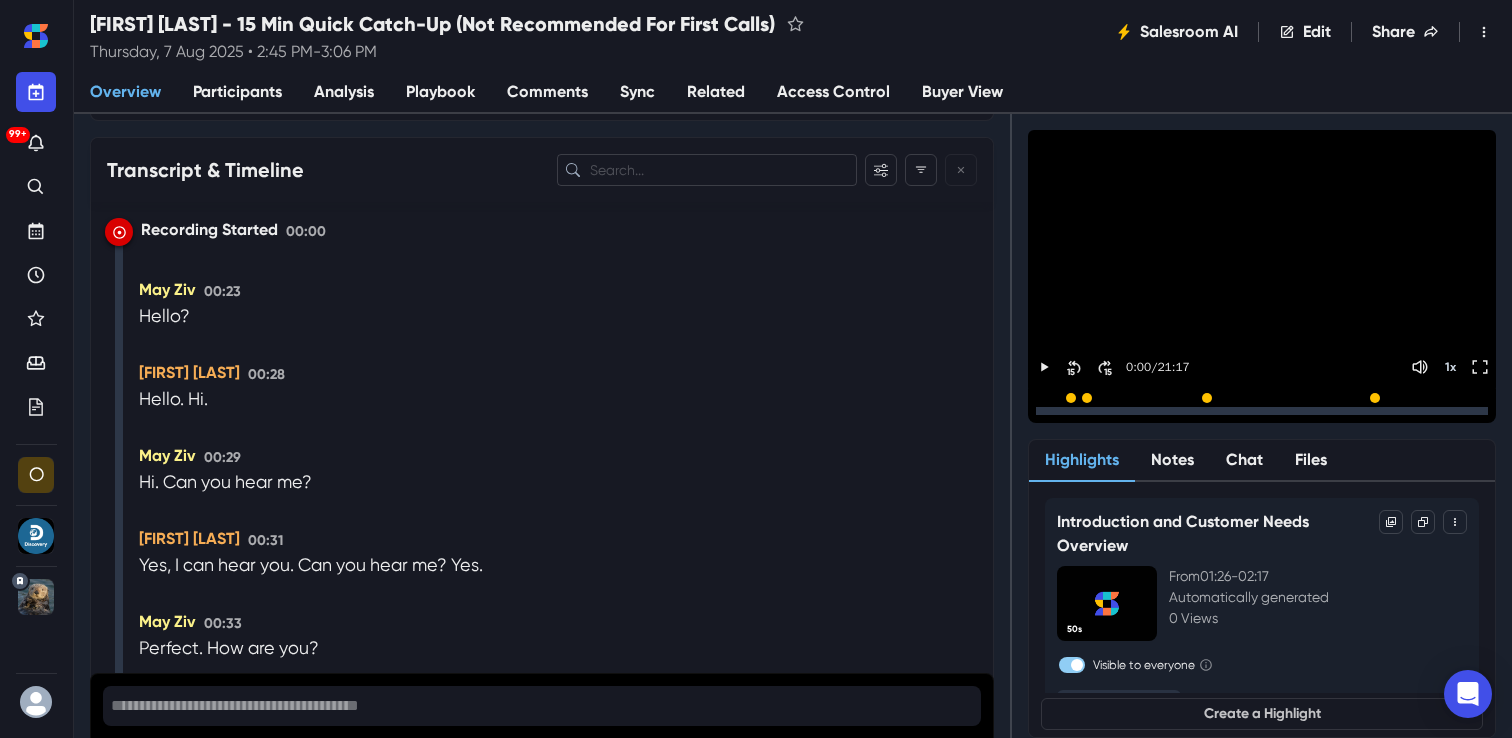 scroll, scrollTop: 2102, scrollLeft: 0, axis: vertical 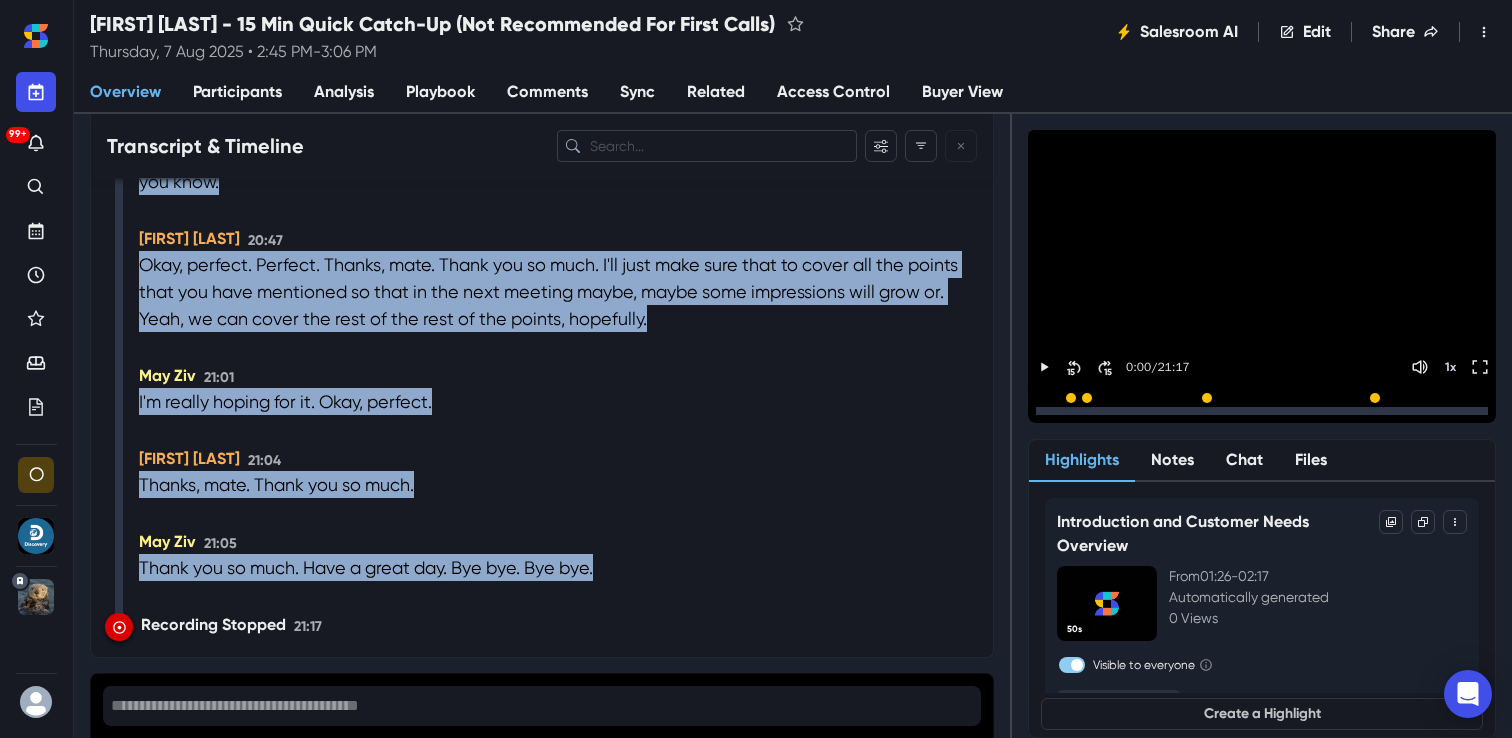 drag, startPoint x: 132, startPoint y: 219, endPoint x: 285, endPoint y: 599, distance: 409.64496 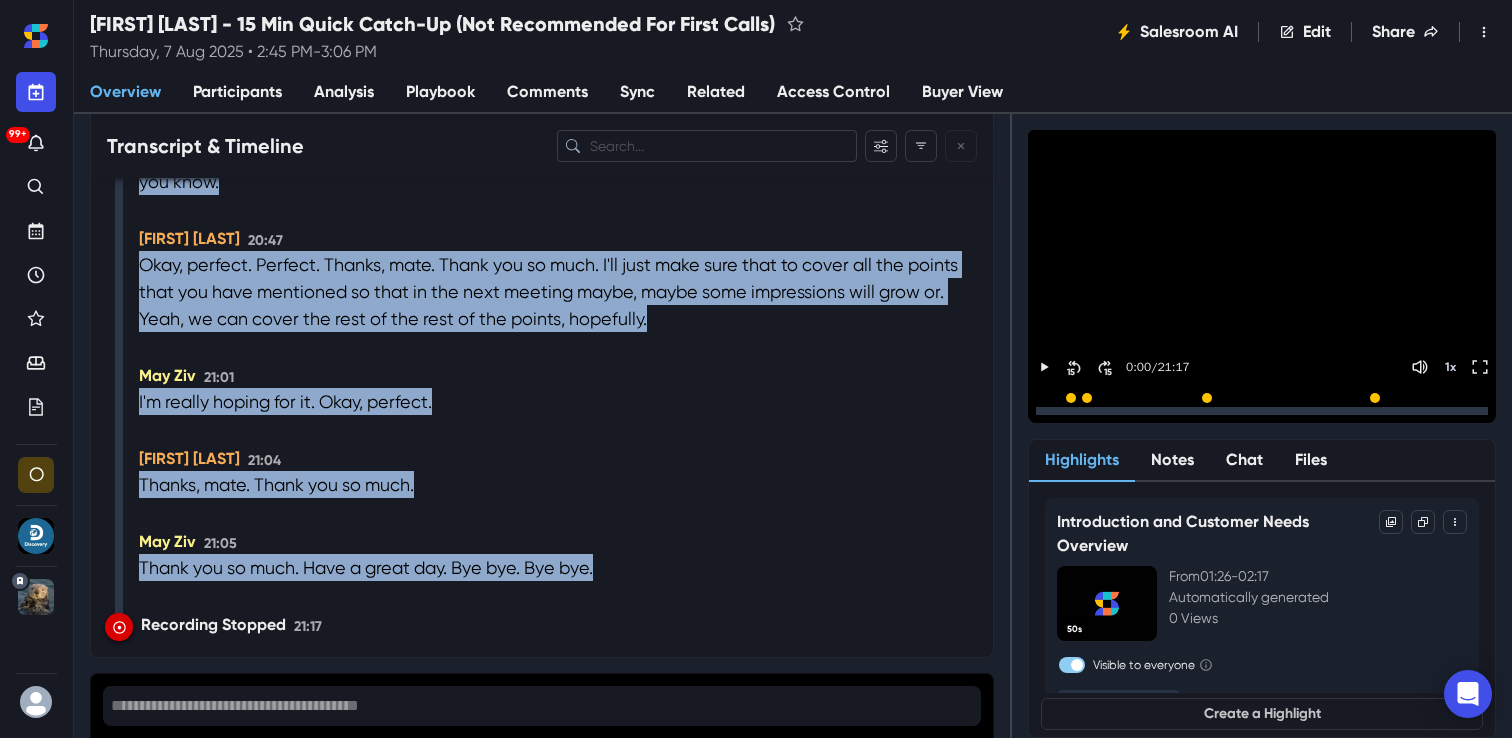 click on "Recording Started 00:00 May Ziv 00:23 Hello?   Ankush Agrawal 00:28 Hello.   Hi.   May Ziv 00:29 Hi.   Can you hear me?   Ankush Agrawal 00:31 Yes, I can hear you.   Can you hear me?   Yes.   May Ziv 00:33 Perfect.   How are you?   Ankush Agrawal 00:36 I'm doing good, thanks for asking.   How are you?   May Ziv 00:38 I'm good, thank you so much for asking.   Do you have maybe any chance to open your camera?   Is it possible so I can see you as well?   Ankush Agrawal 00:47 Sure I can, but.   Okay, so when I'm trying to open the camera, it says zoom is unable to detect a camera.   Maybe that's something because of my laptop or maybe.   May Ziv 01:00 Maybe you didn't give it the permissions.   Ankush Agrawal 01:05 Maybe it's possible.   I'm using Windows, so I don't know.   May Ziv 01:11 Okay, so it's all good for today.   Maybe next time I will be able to.   Because we have 15 minutes and I don't want us to waste the time.   I want us to cover as much as possible in this time that we have.             Okay." at bounding box center (542, -3769) 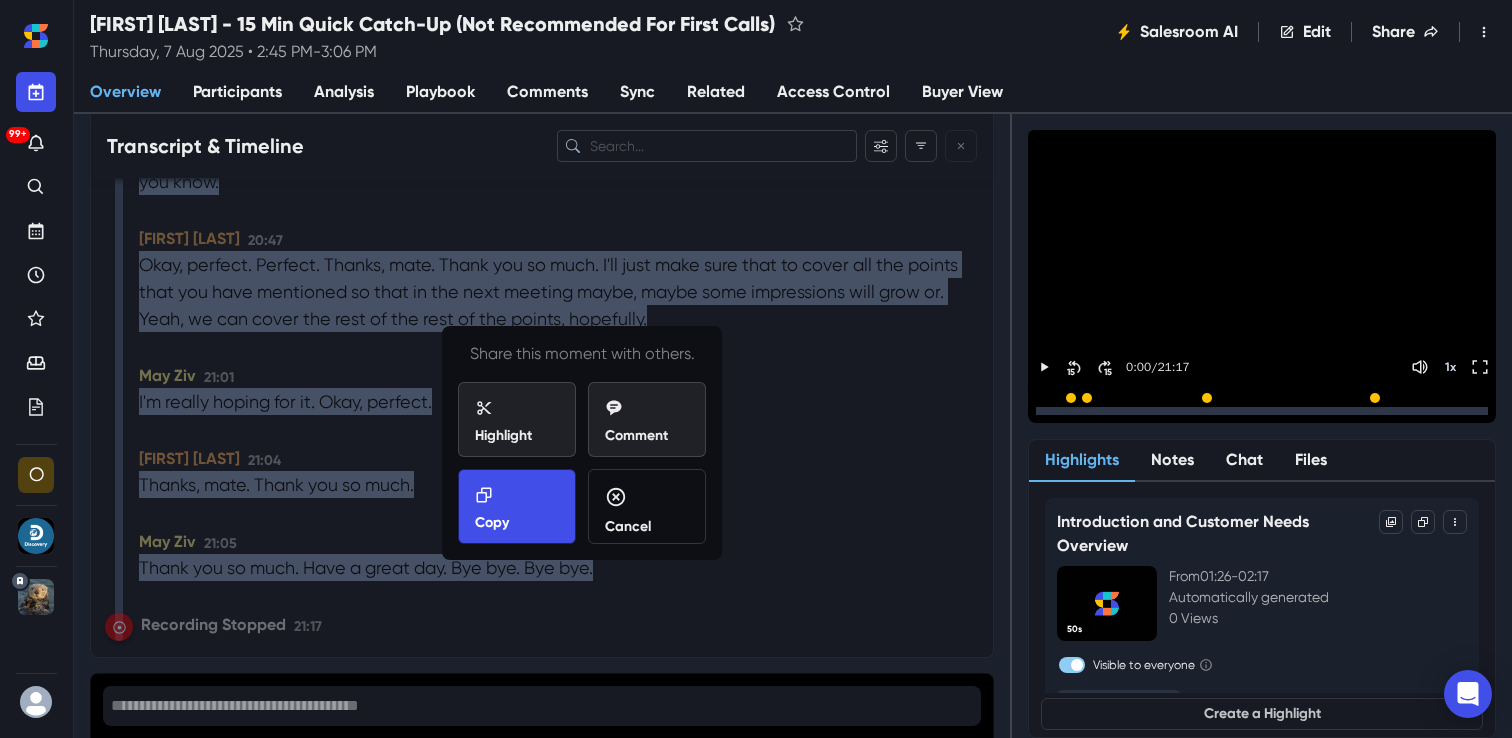 click on "Copy" at bounding box center [492, 522] 